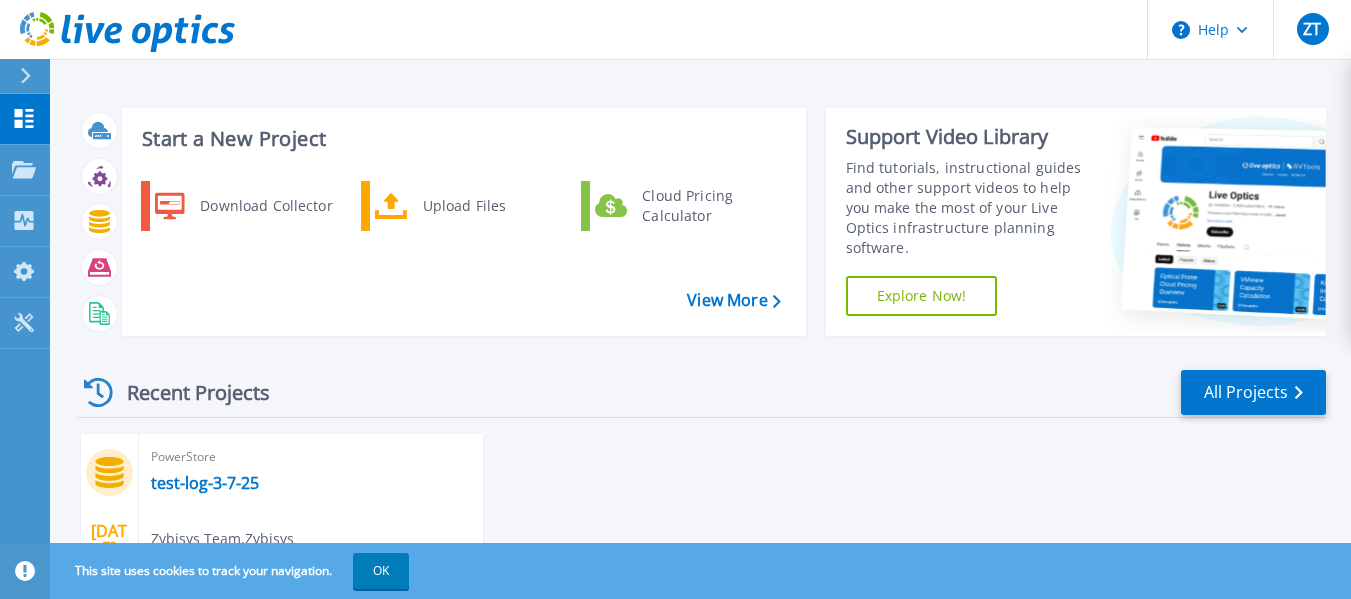 scroll, scrollTop: 0, scrollLeft: 0, axis: both 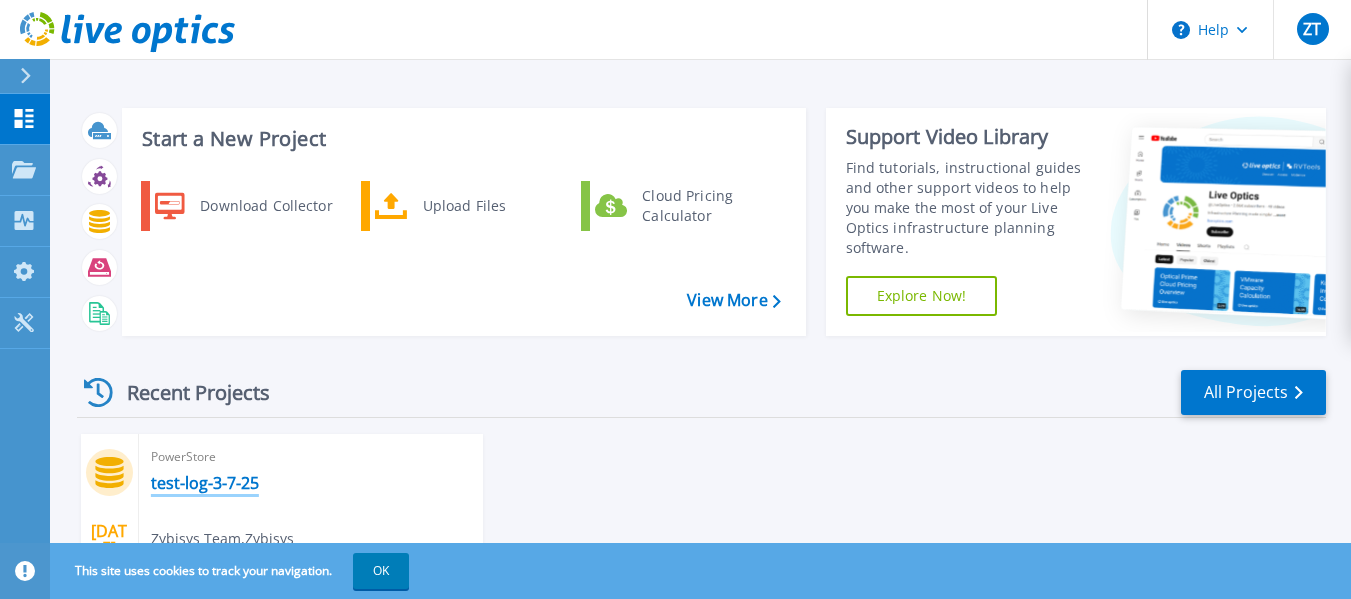click on "test-log-3-7-25" at bounding box center (205, 483) 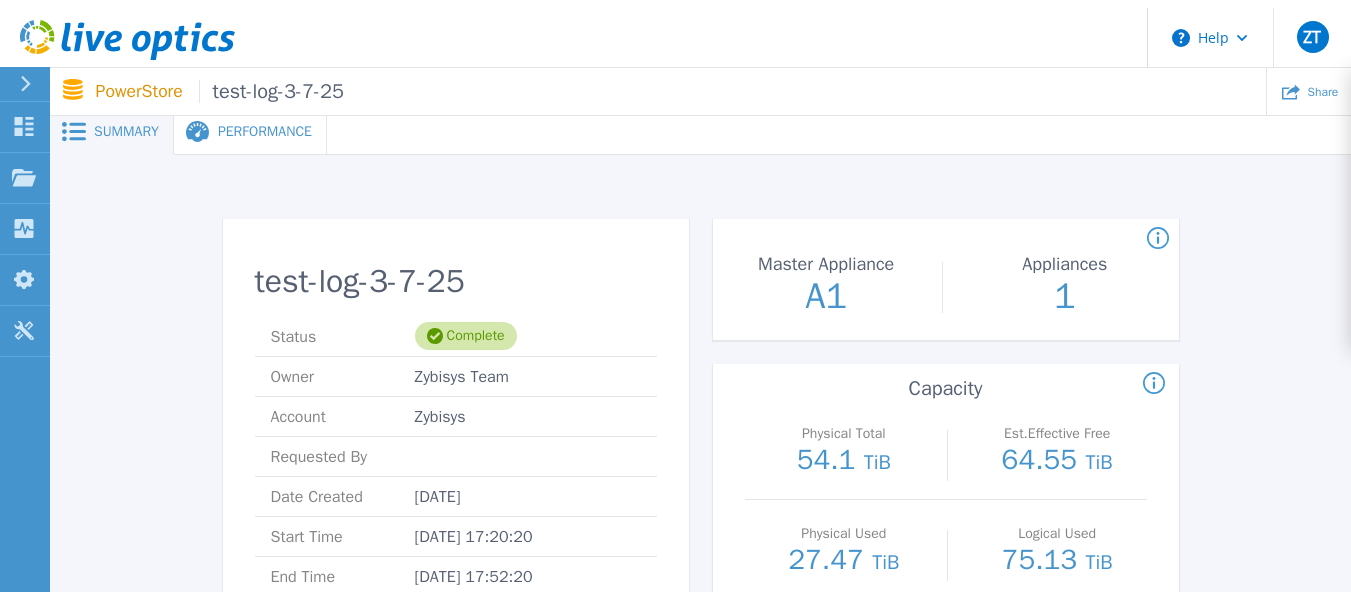 scroll, scrollTop: 0, scrollLeft: 0, axis: both 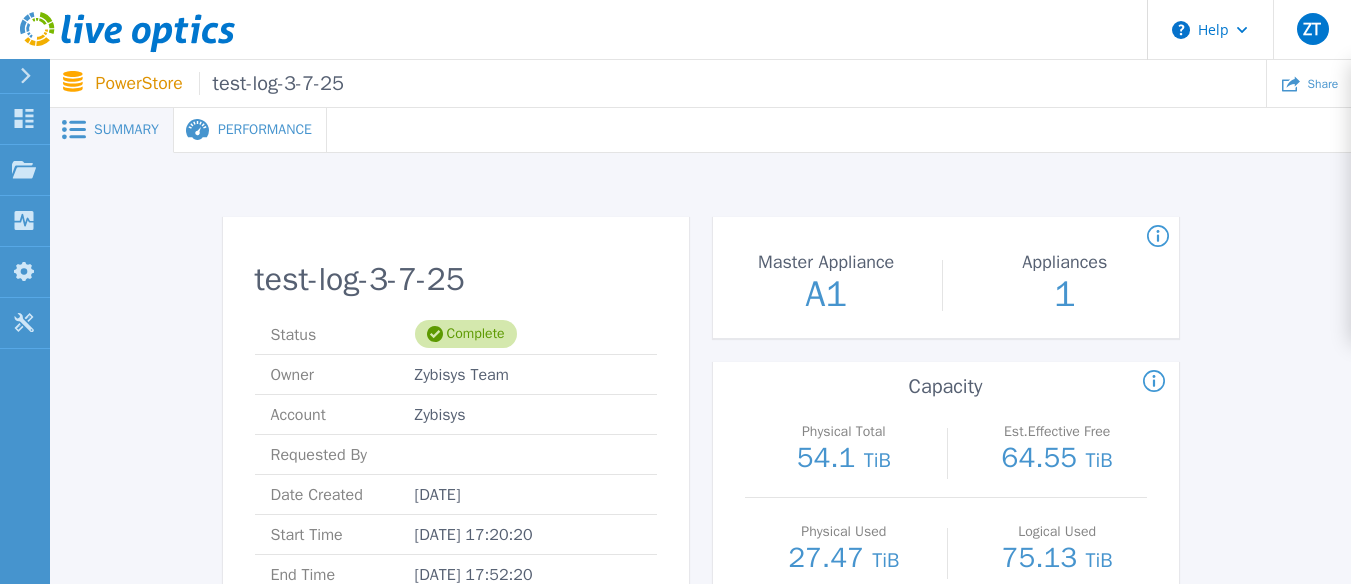 click on "Performance" at bounding box center (265, 130) 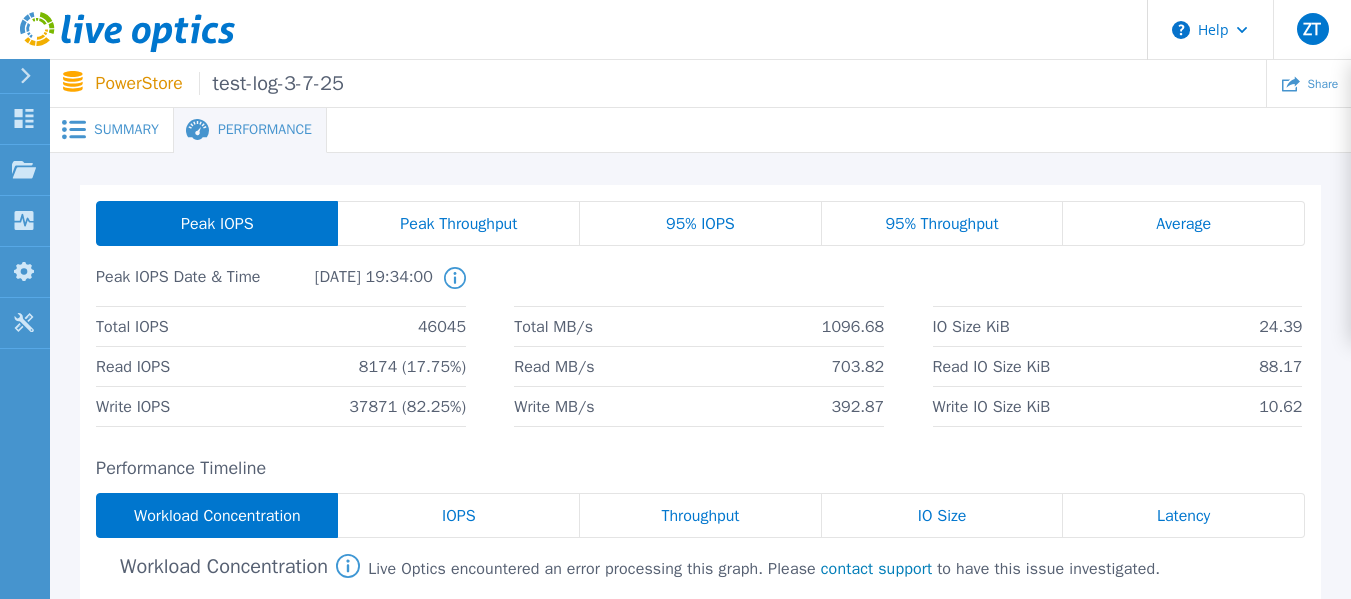 click on "95% IOPS" at bounding box center [700, 224] 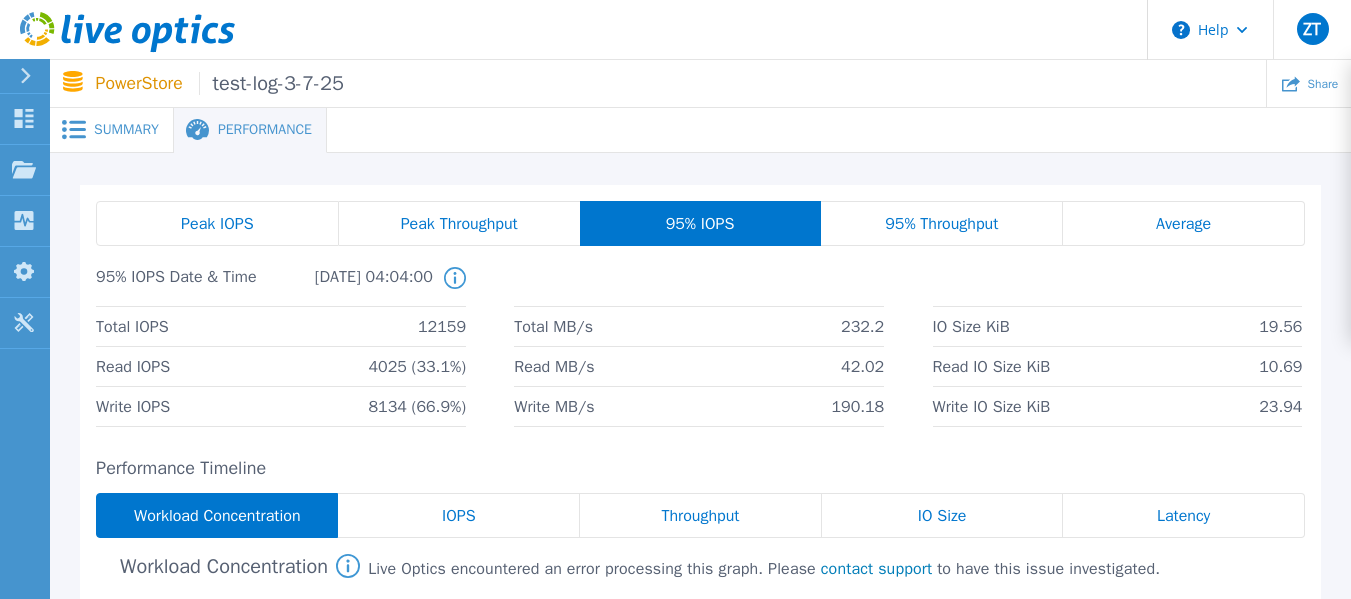 click on "IOPS" at bounding box center [459, 516] 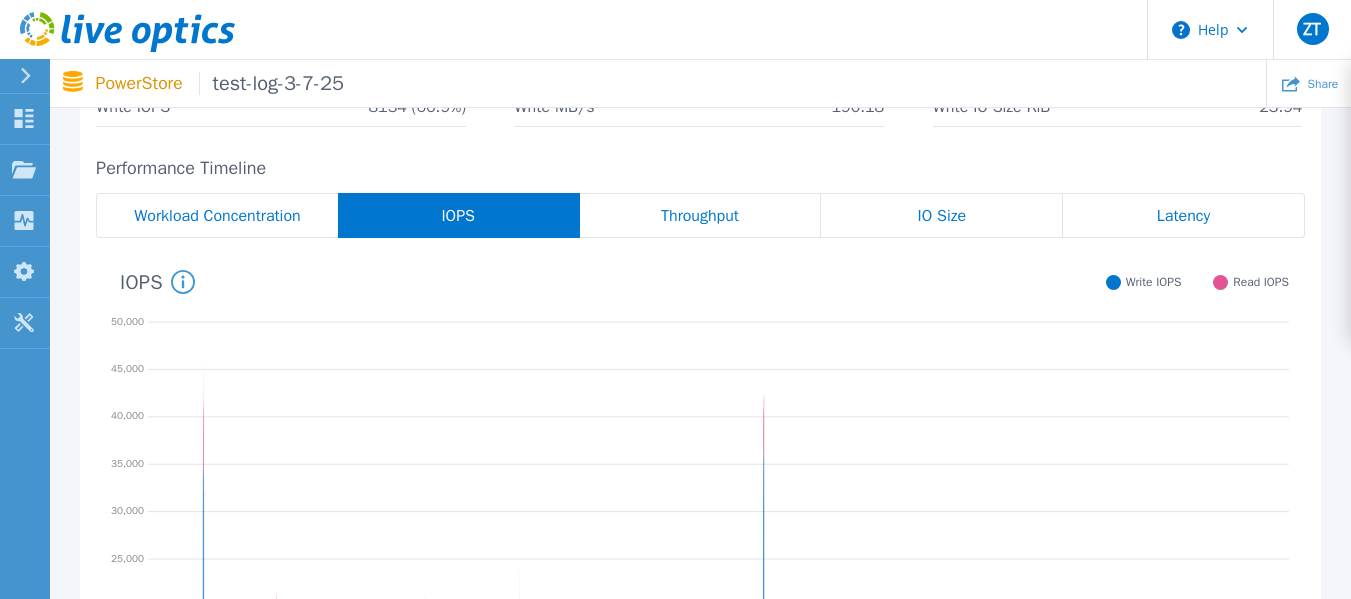 scroll, scrollTop: 500, scrollLeft: 0, axis: vertical 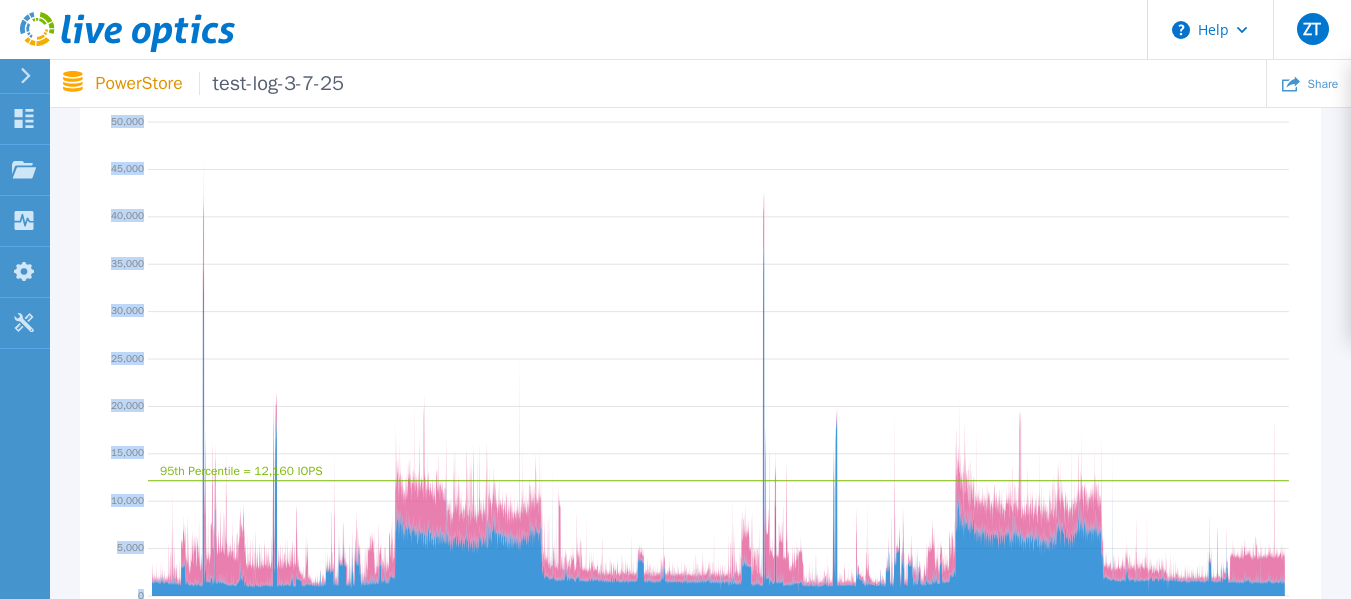 drag, startPoint x: 1350, startPoint y: 360, endPoint x: 1352, endPoint y: 378, distance: 18.110771 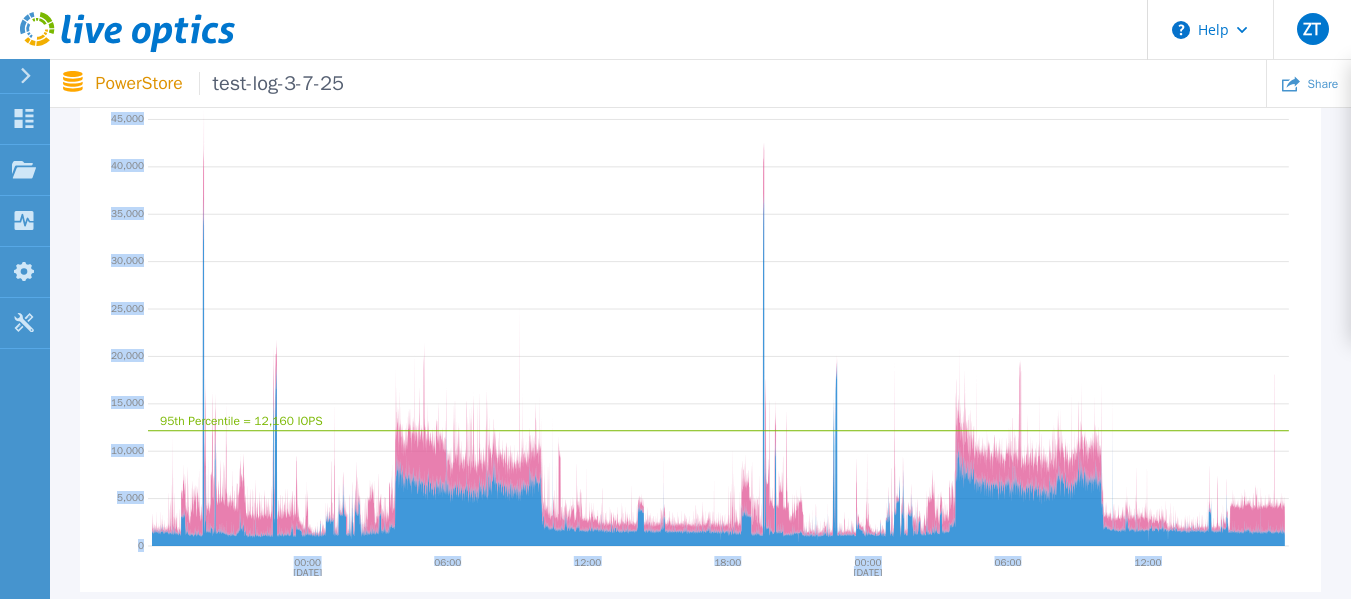 scroll, scrollTop: 571, scrollLeft: 0, axis: vertical 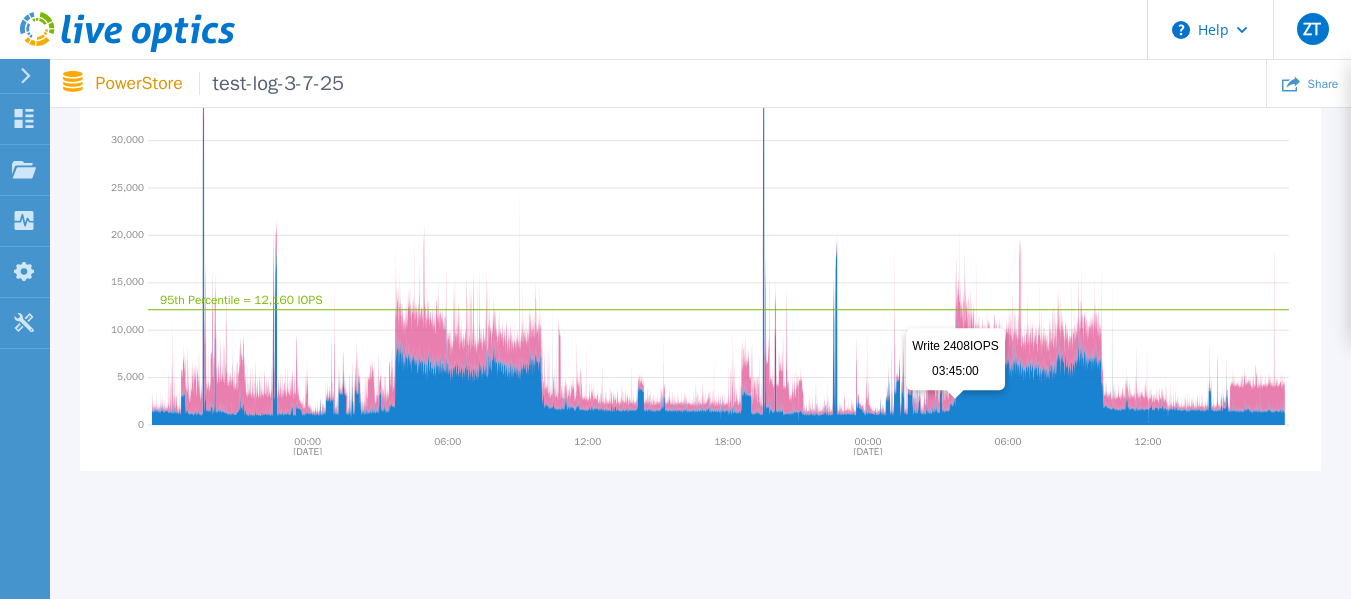 click 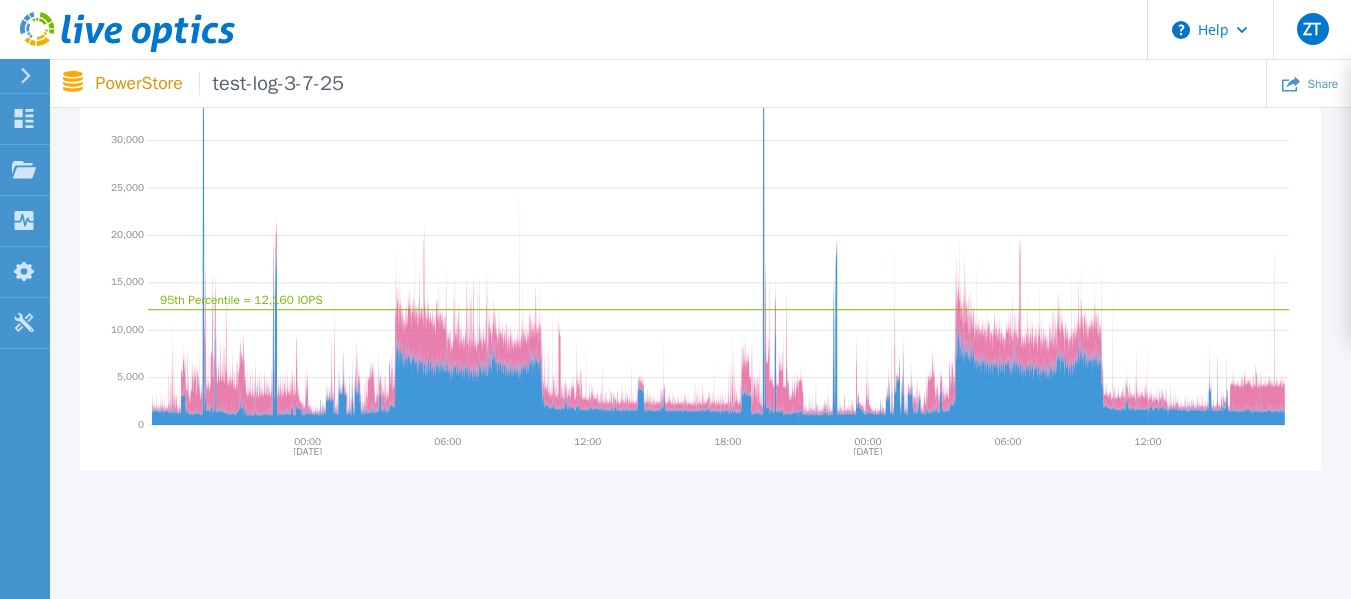 click on "95th Percentile = 12,160 IOPS" 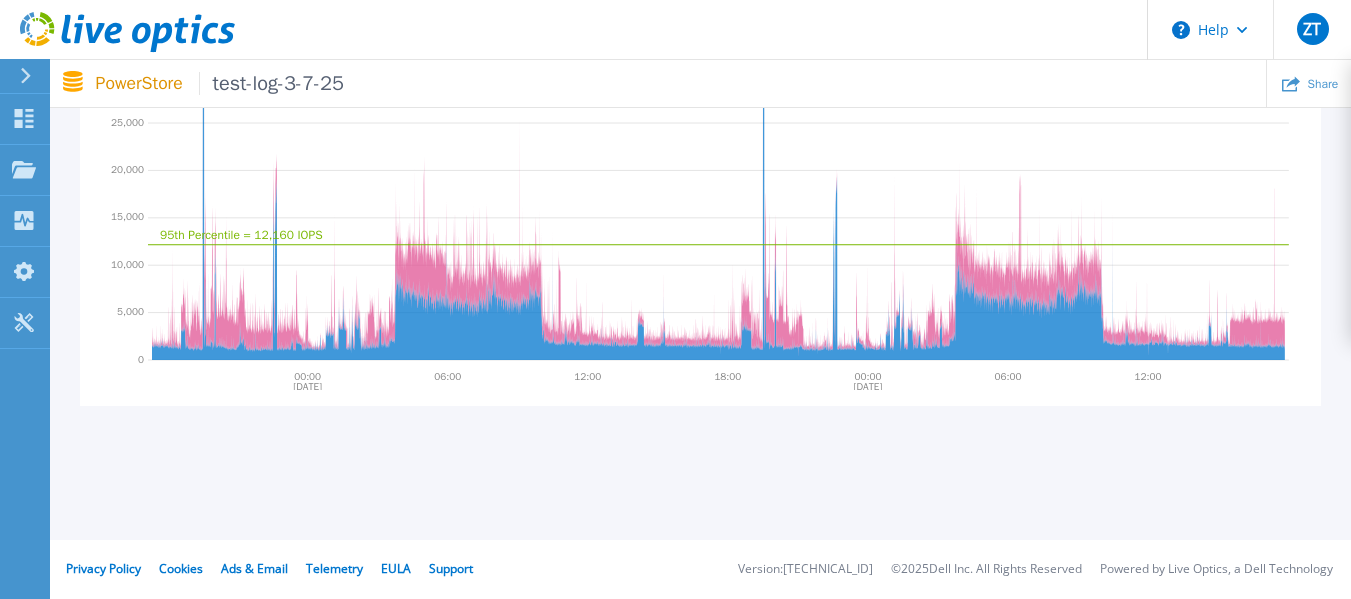 scroll, scrollTop: 737, scrollLeft: 0, axis: vertical 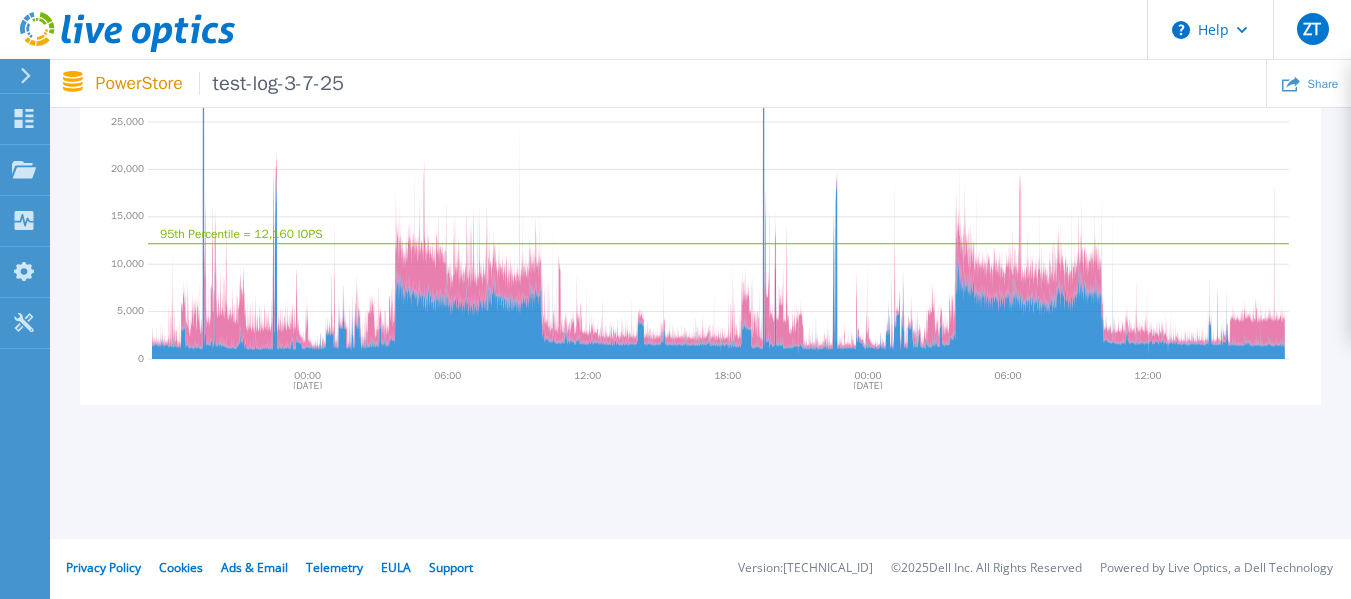 drag, startPoint x: 856, startPoint y: 388, endPoint x: 880, endPoint y: 386, distance: 24.083189 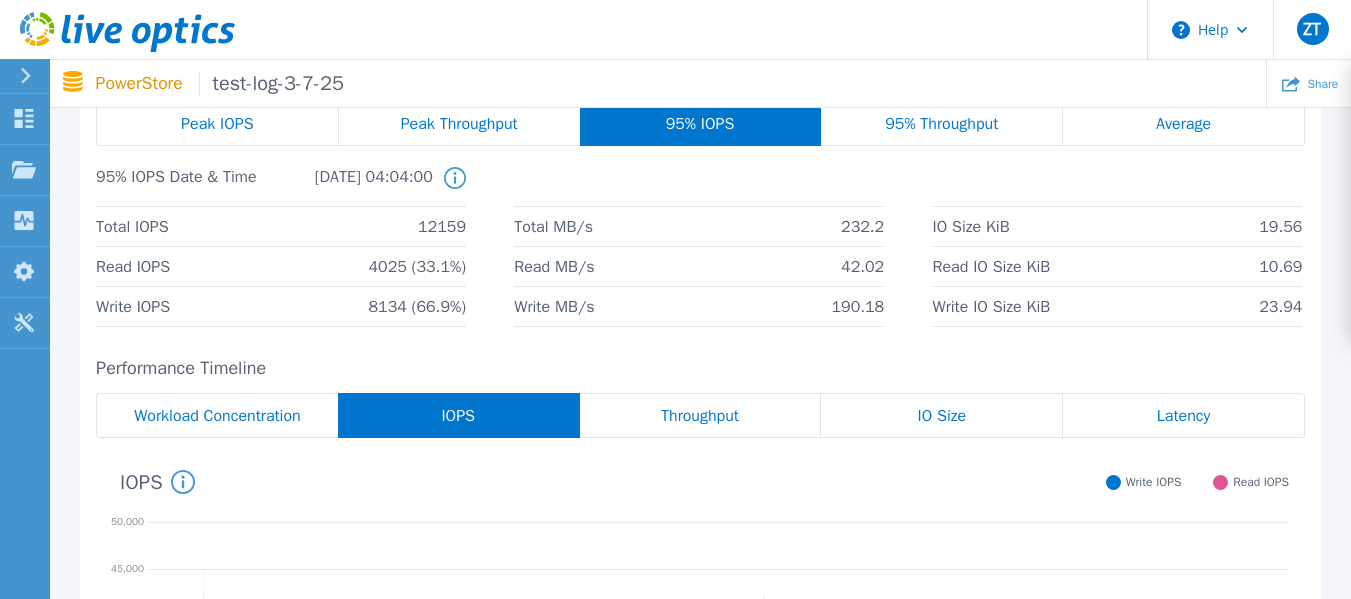 scroll, scrollTop: 0, scrollLeft: 0, axis: both 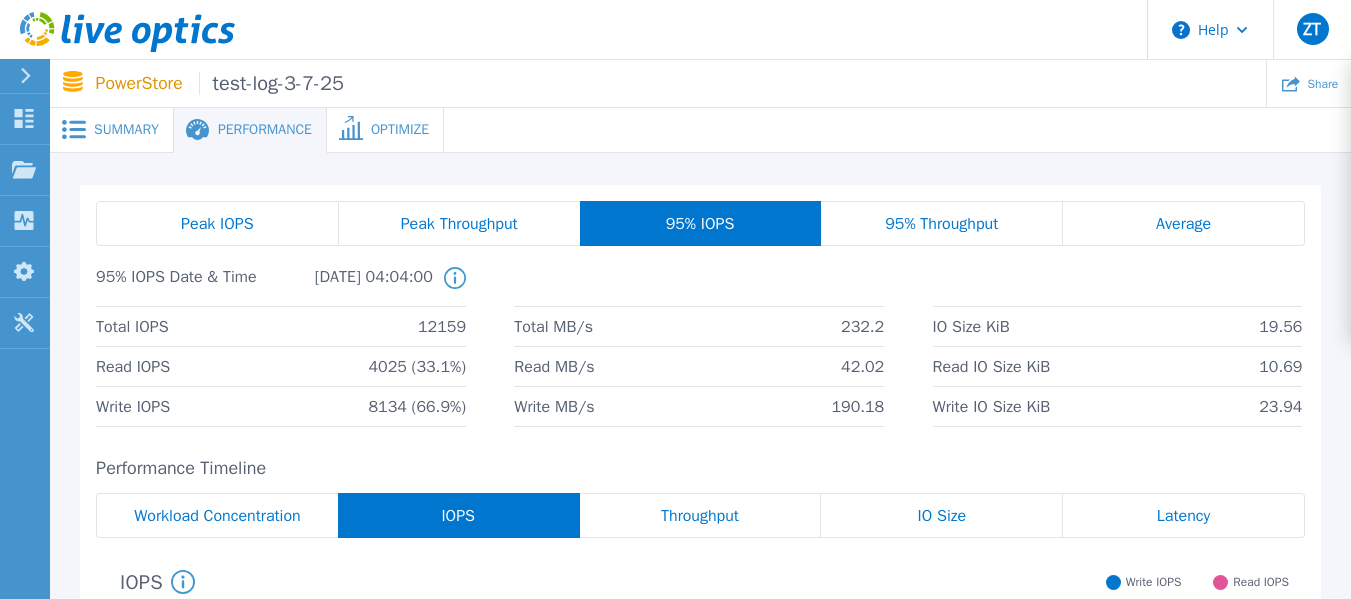 click 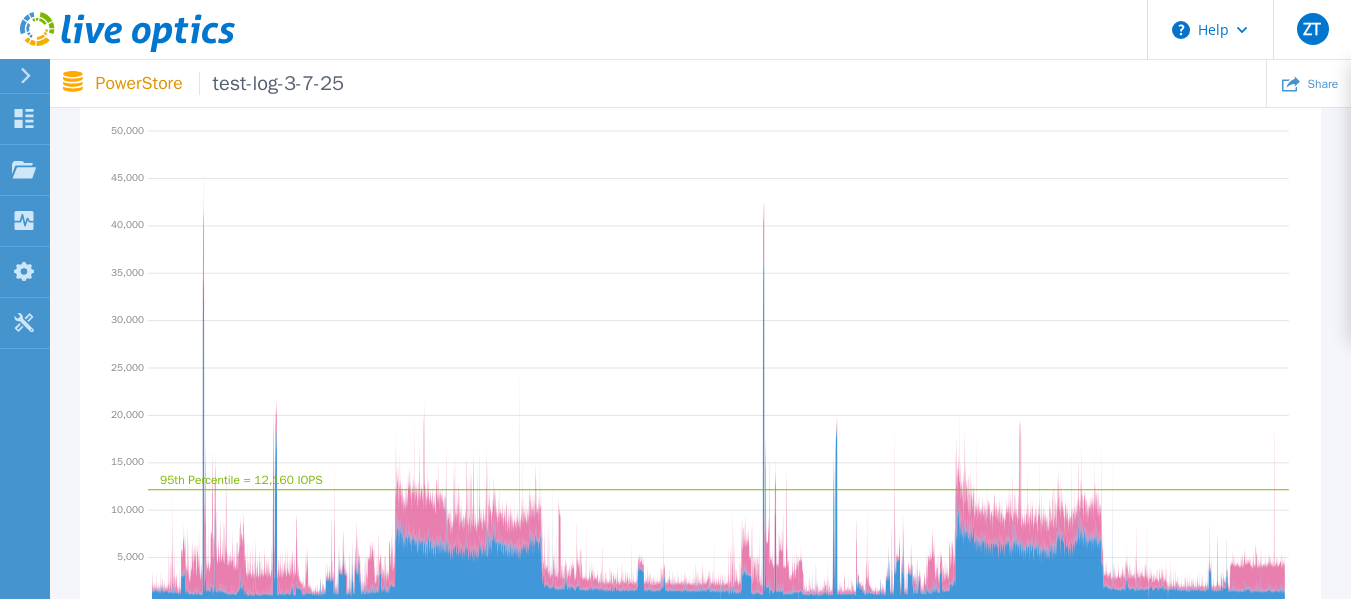 scroll, scrollTop: 600, scrollLeft: 0, axis: vertical 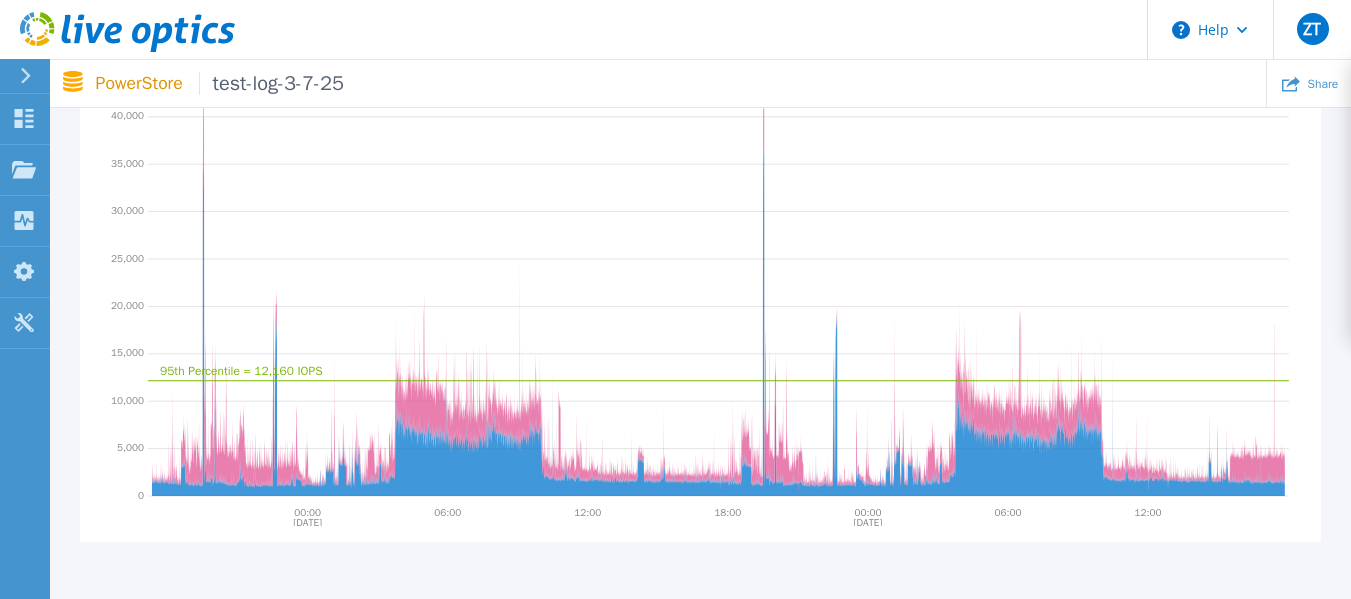 click on "95th Percentile = 12,160 IOPS" 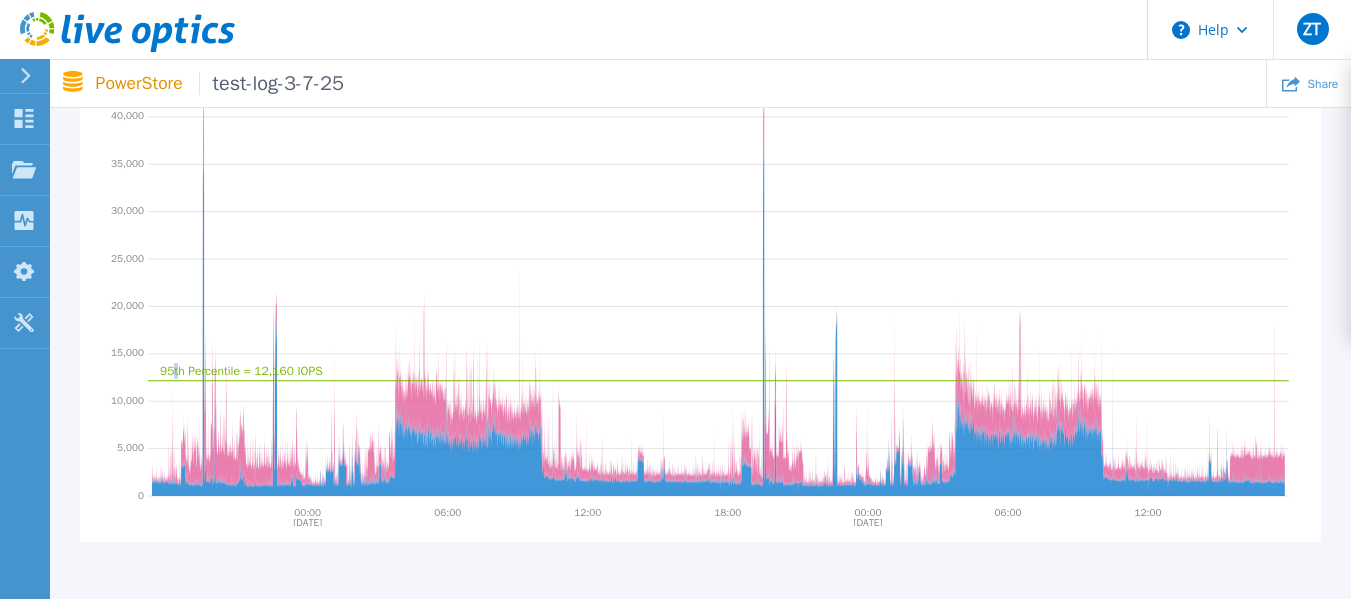 drag, startPoint x: 175, startPoint y: 377, endPoint x: 180, endPoint y: 367, distance: 11.18034 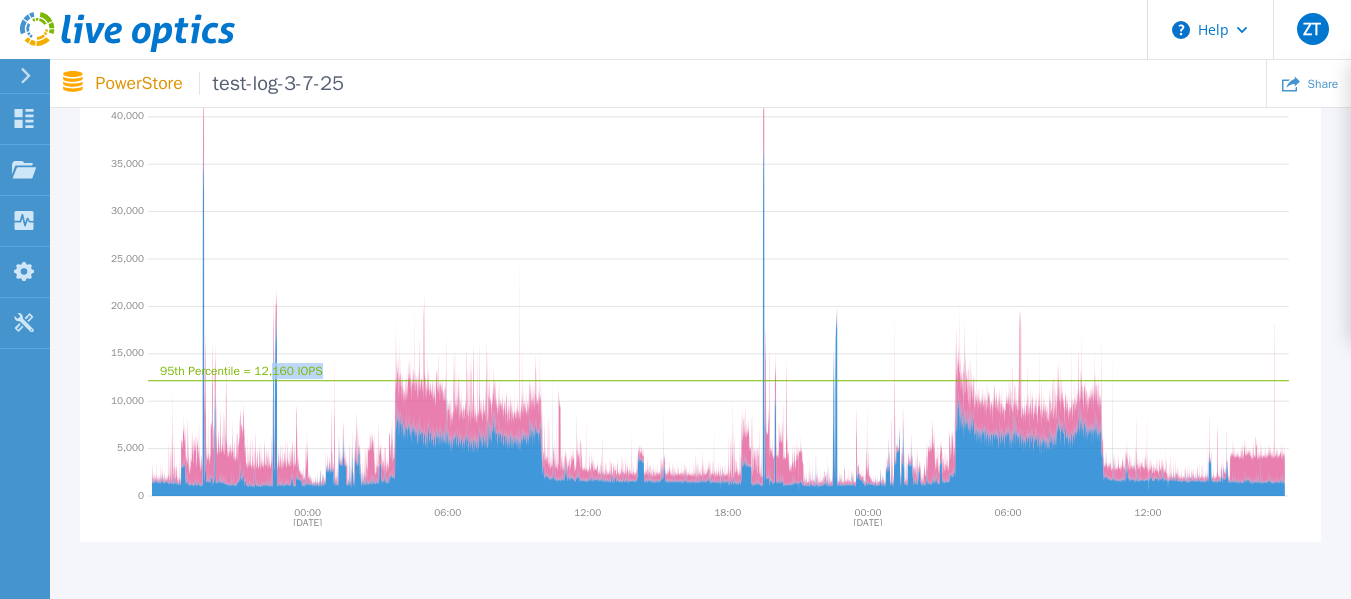 drag, startPoint x: 254, startPoint y: 381, endPoint x: 270, endPoint y: 344, distance: 40.311287 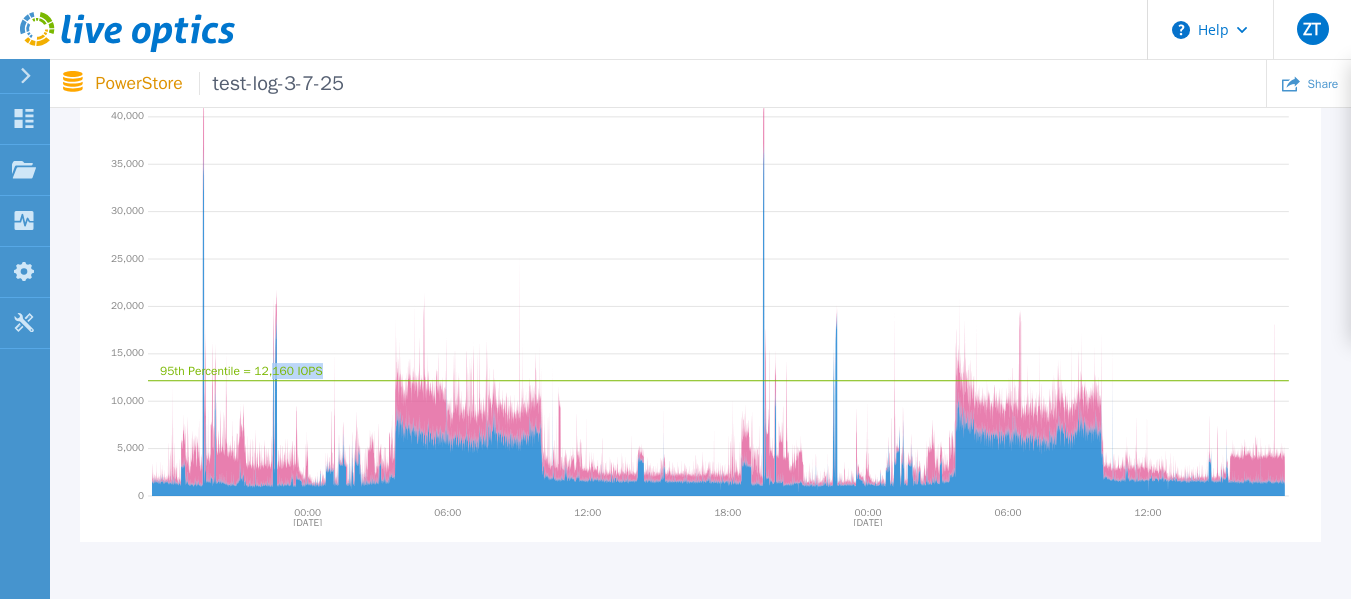 click on "95th Percentile = 12,160 IOPS" 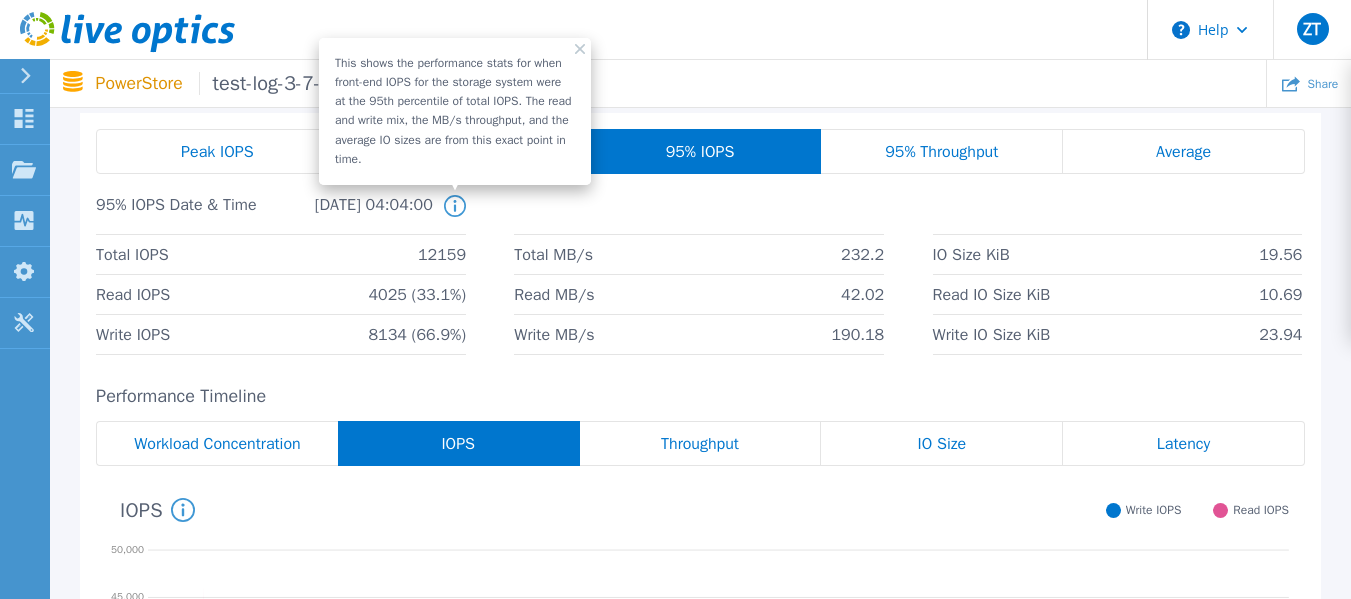 scroll, scrollTop: 0, scrollLeft: 0, axis: both 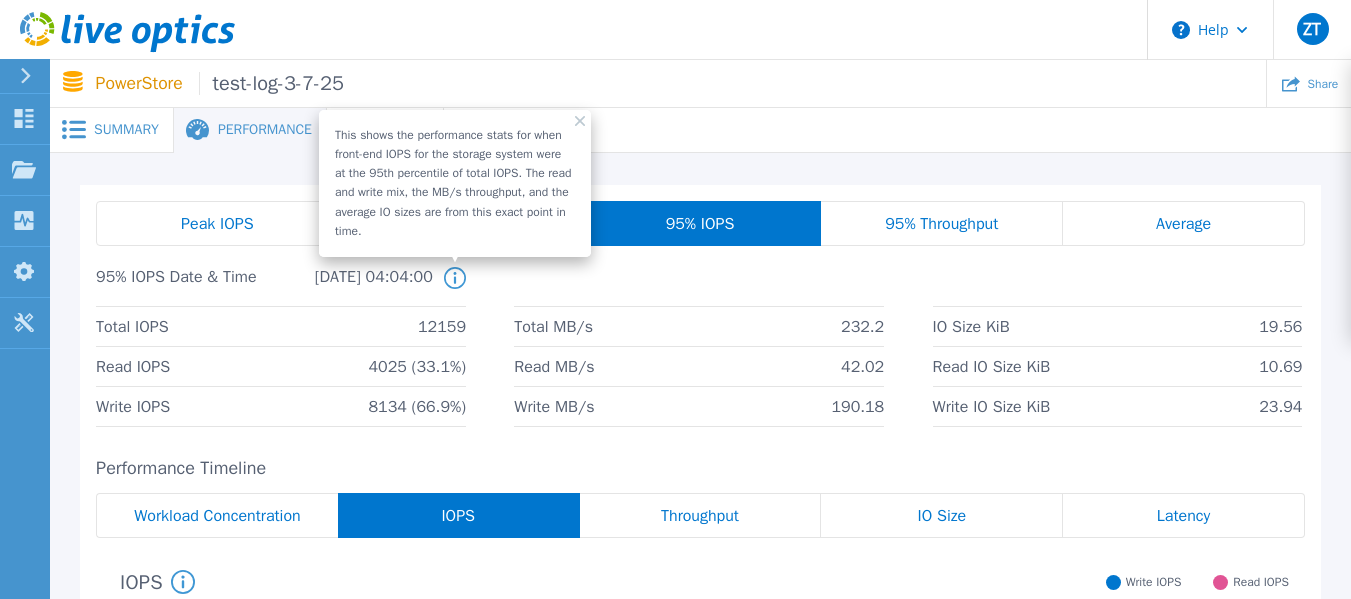 click on "Peak IOPS Peak Throughput 95% IOPS 95% Throughput Average 95% IOPS Date & Time 2025-07-02, 04:04:00 This shows the performance stats for when front-end IOPS for the storage system were at the 95th percentile of total IOPS.  The read and write mix, the MB/s throughput, and the average IO sizes are from this exact point in time. Total IOPS 12159 Total MB/s 232.2 IO Size KiB 19.56 Read IOPS 4025 (33.1%) Read MB/s 42.02 Read IO Size KiB 10.69 Write IOPS 8134 (66.9%) Write MB/s 190.18 Write IO Size KiB 23.94 Performance Timeline Workload Concentration IOPS Throughput IO Size Latency 95th Percentile = 12,160 IOPS Write   4749  IOPS 05:35:40 07/02/2025 07/03/2025 00:00 06:00 12:00 18:00 00:00 06:00 12:00 0 5,000 10,000 15,000 20,000 25,000 30,000 35,000 40,000 45,000 50,000 IOPS   System Read and Write IOPS over the period of time collected, green line indicates where the 95th % IOPS falls. These charts are represented as stacked charts. Write IOPS Read IOPS" at bounding box center (700, 676) 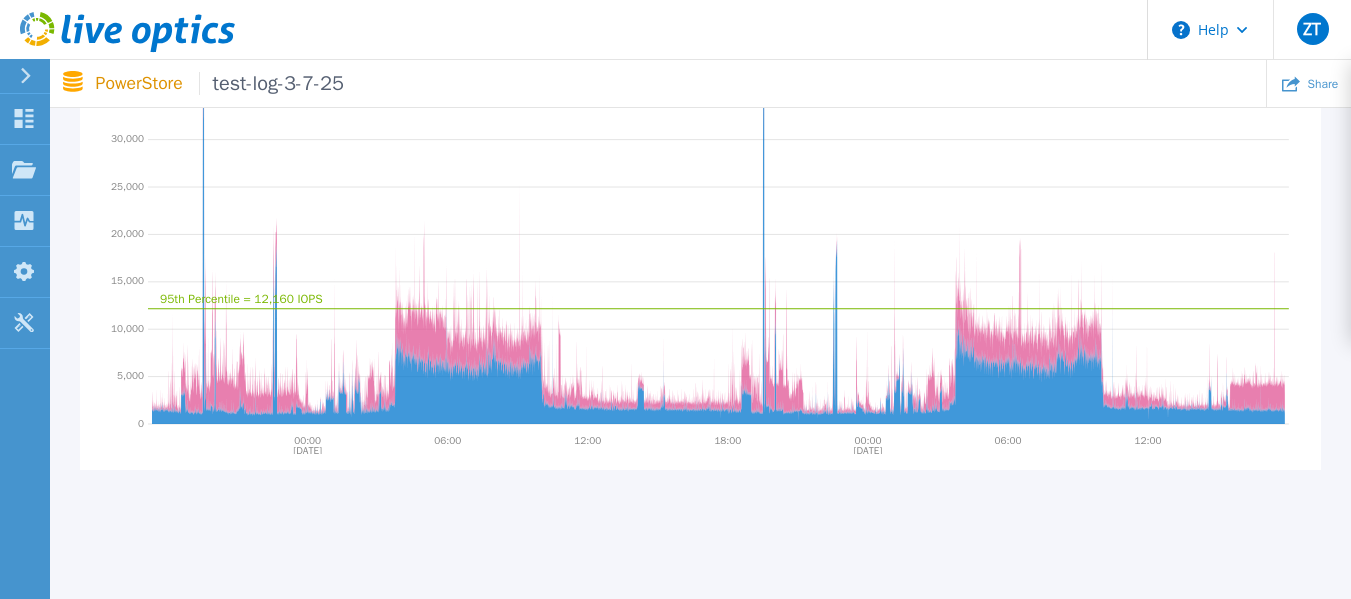 scroll, scrollTop: 637, scrollLeft: 0, axis: vertical 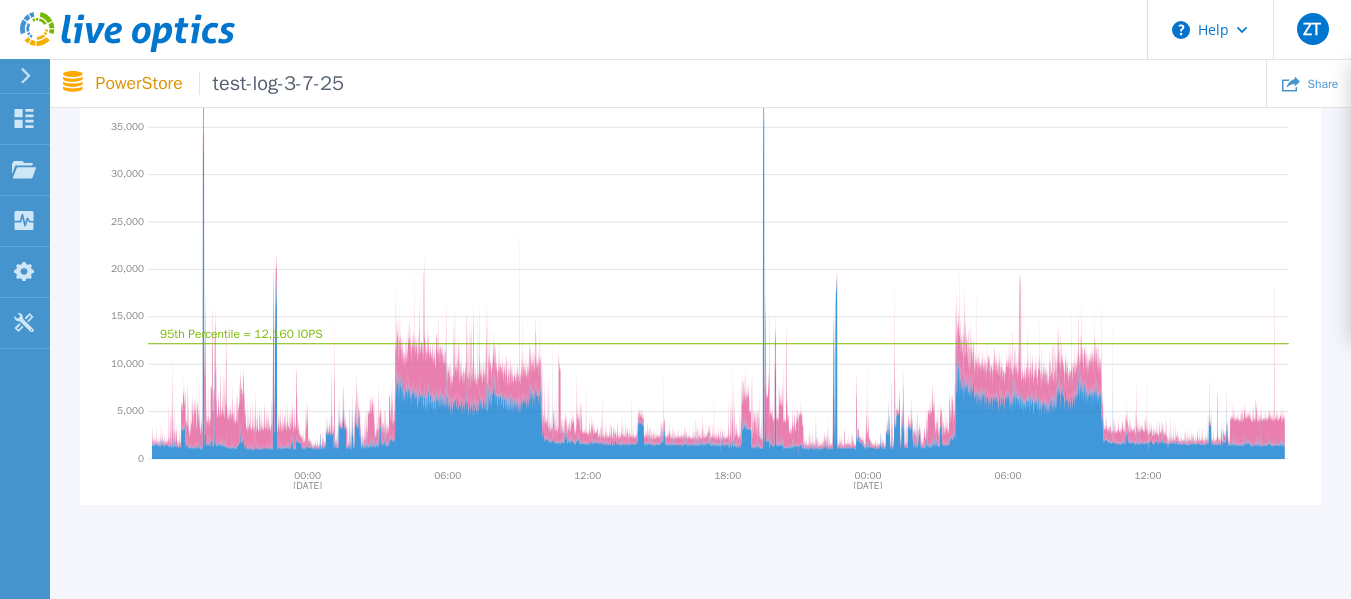 click on "95th Percentile = 12,160 IOPS" 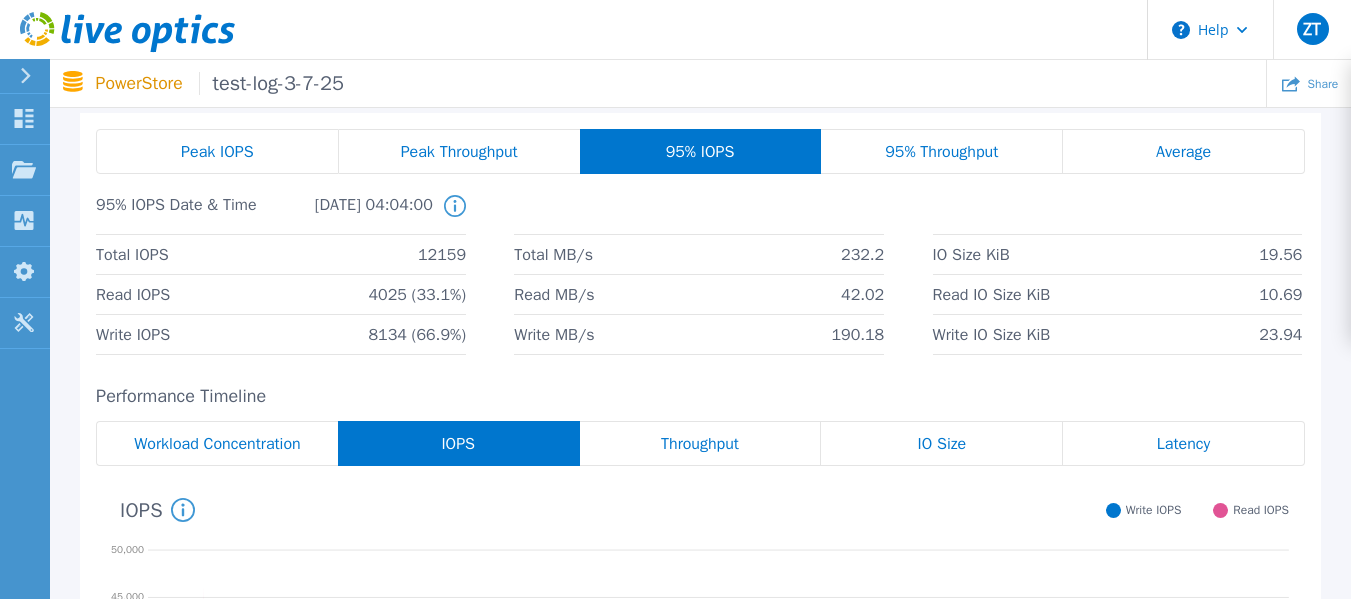 scroll, scrollTop: 0, scrollLeft: 0, axis: both 